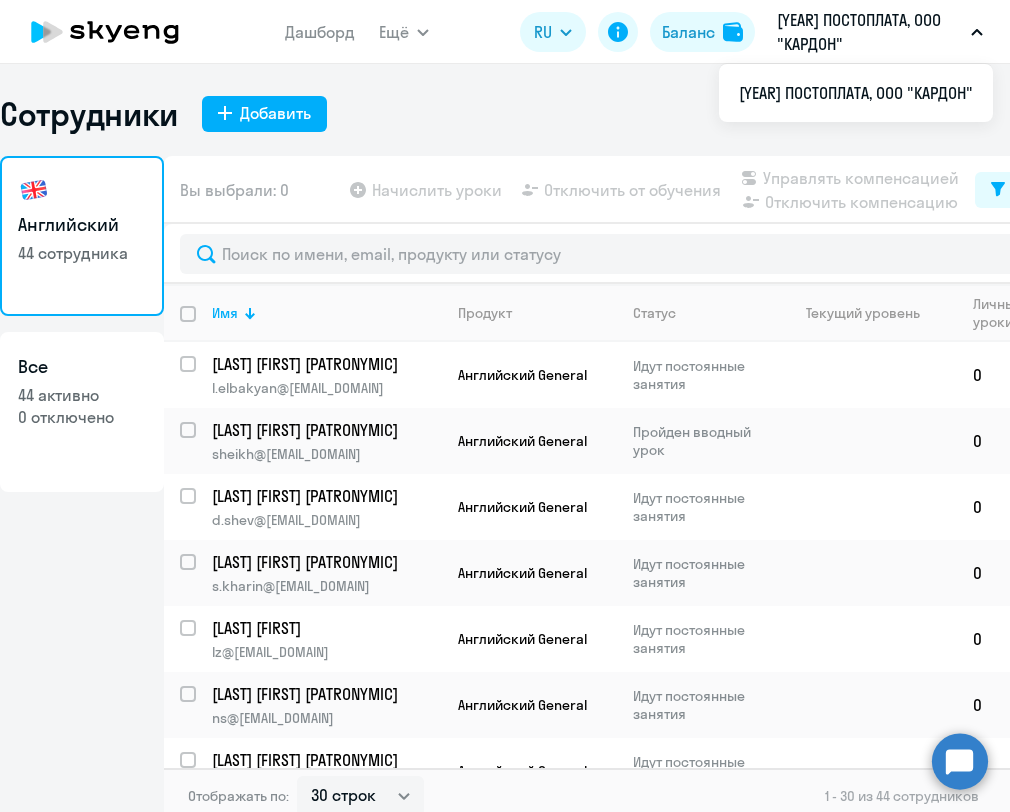 scroll, scrollTop: 0, scrollLeft: 0, axis: both 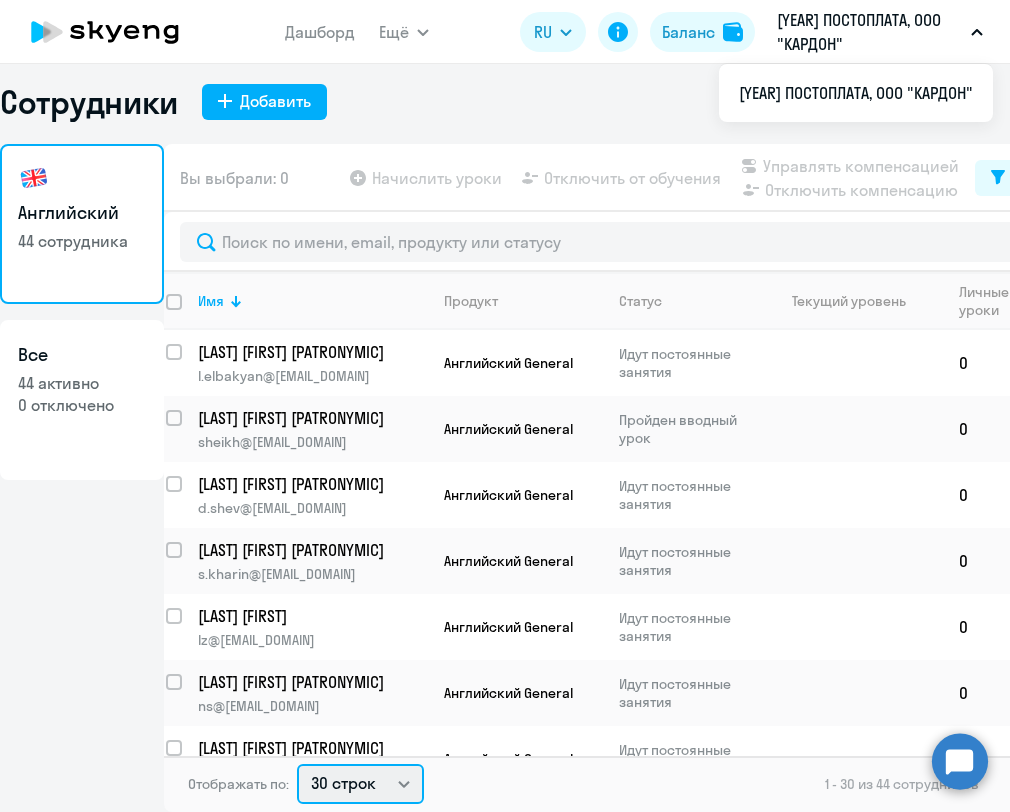 click on "30 строк   50 строк   100 строк" 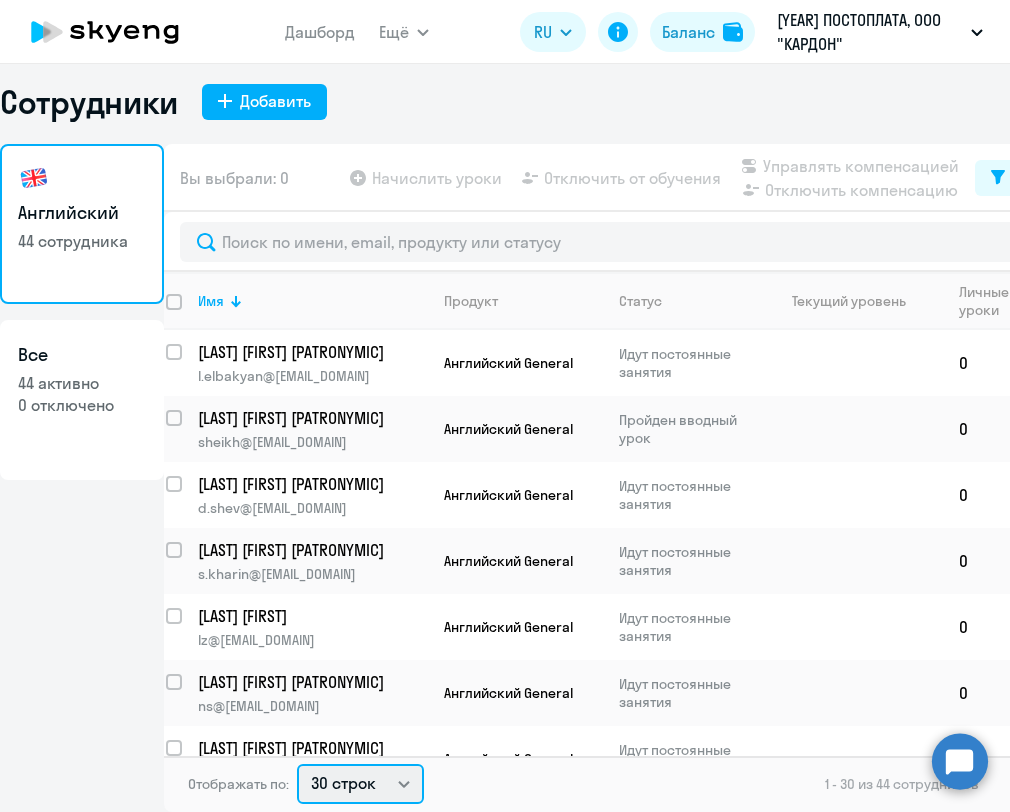 select on "100" 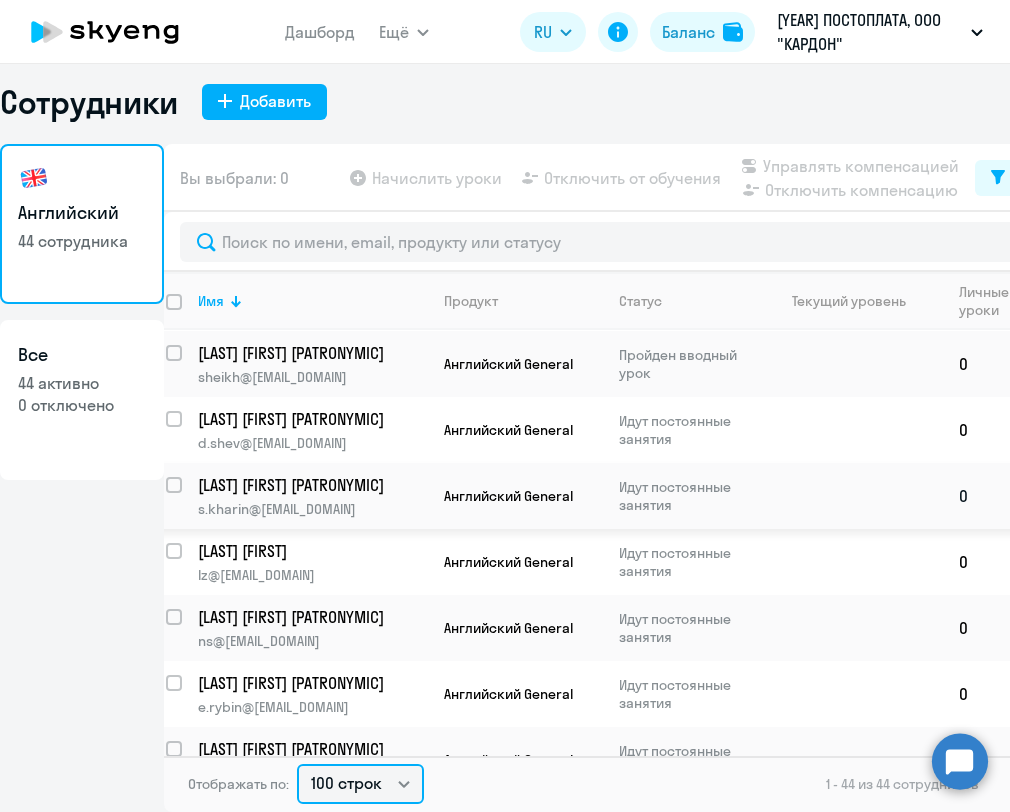 scroll, scrollTop: 88, scrollLeft: 14, axis: both 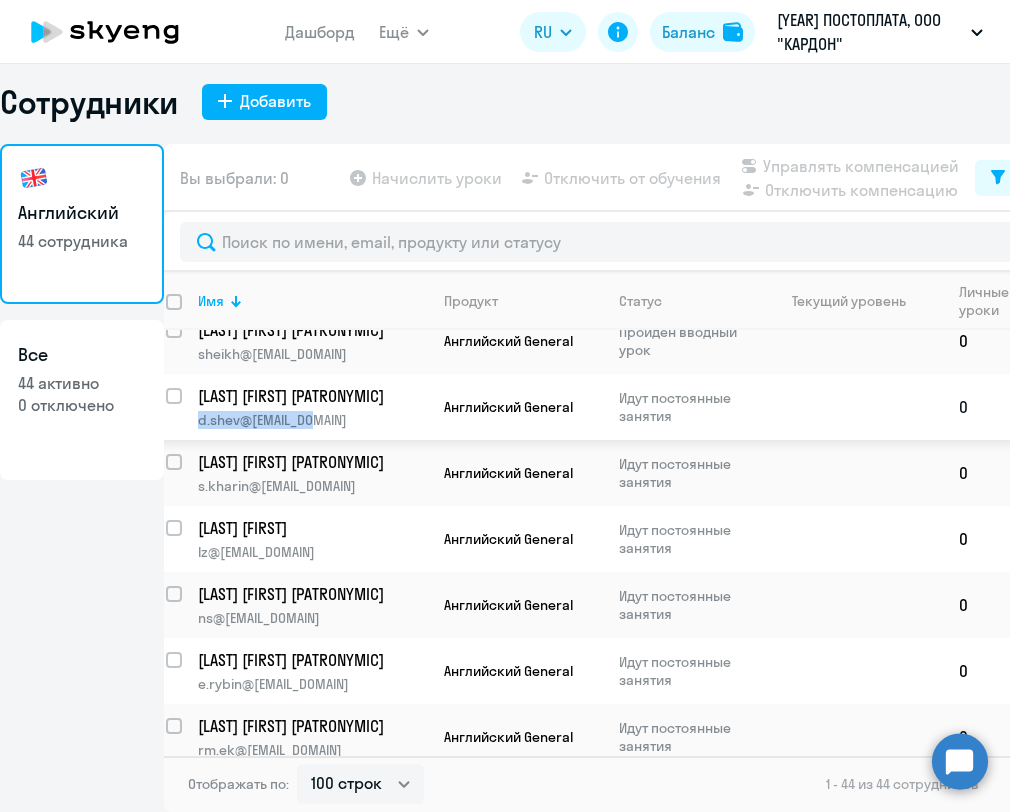 drag, startPoint x: 328, startPoint y: 420, endPoint x: 197, endPoint y: 420, distance: 131 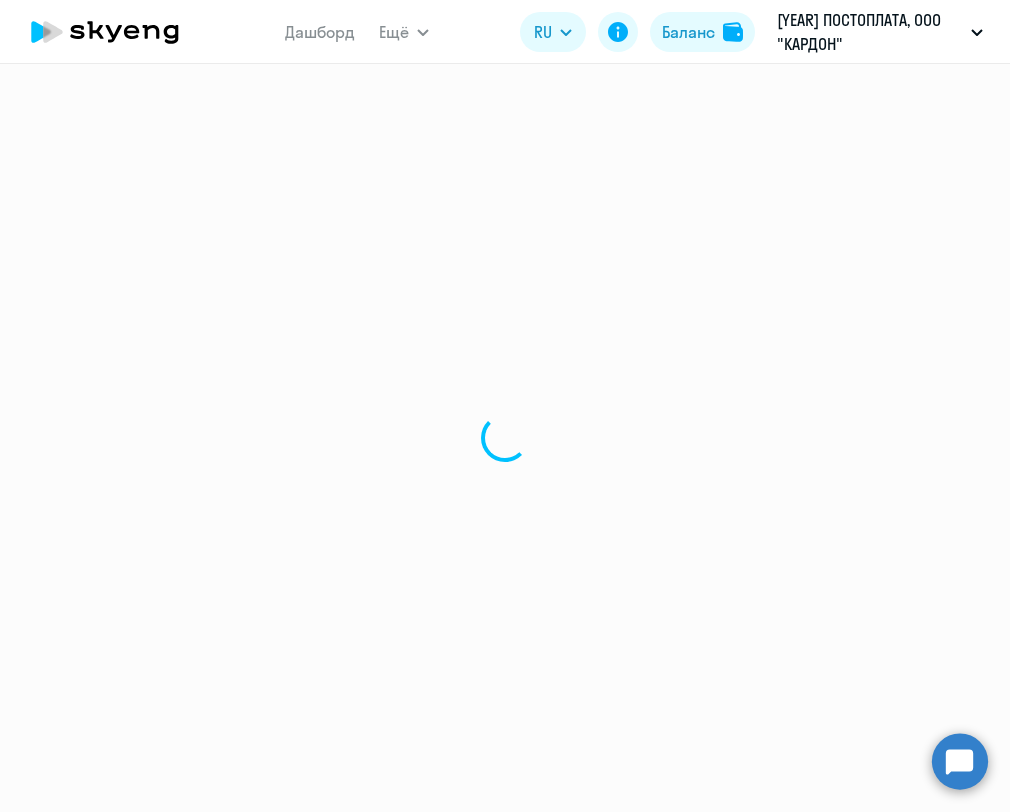 select on "english" 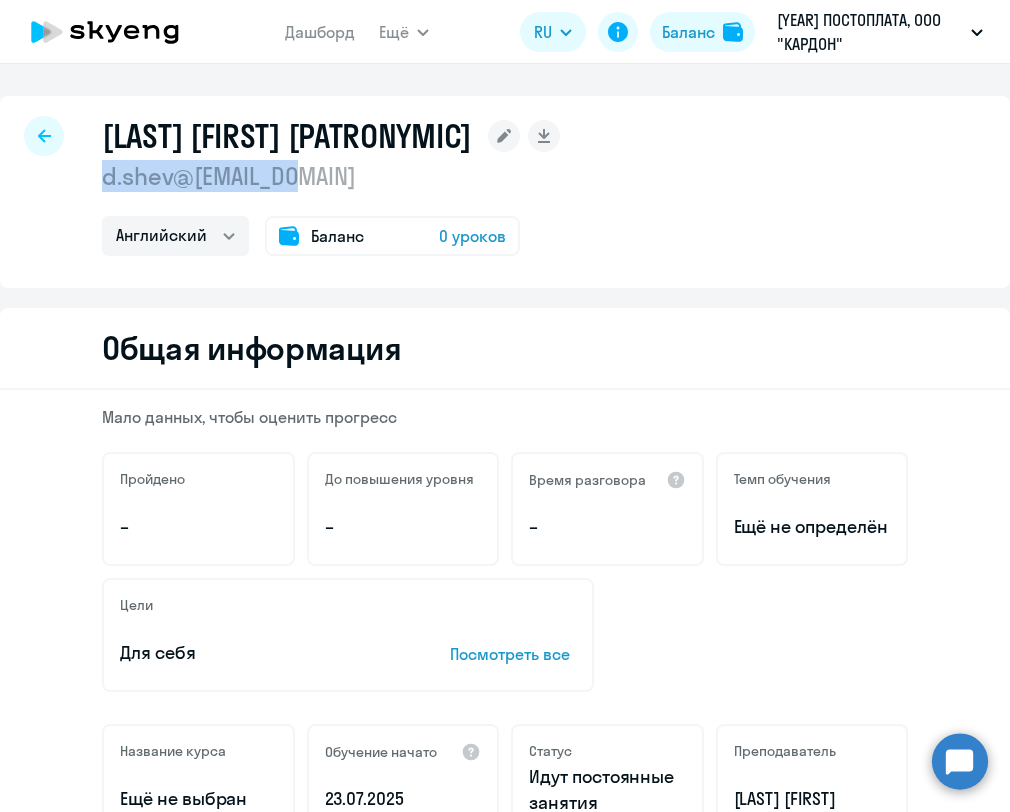 drag, startPoint x: 322, startPoint y: 173, endPoint x: 104, endPoint y: 184, distance: 218.27734 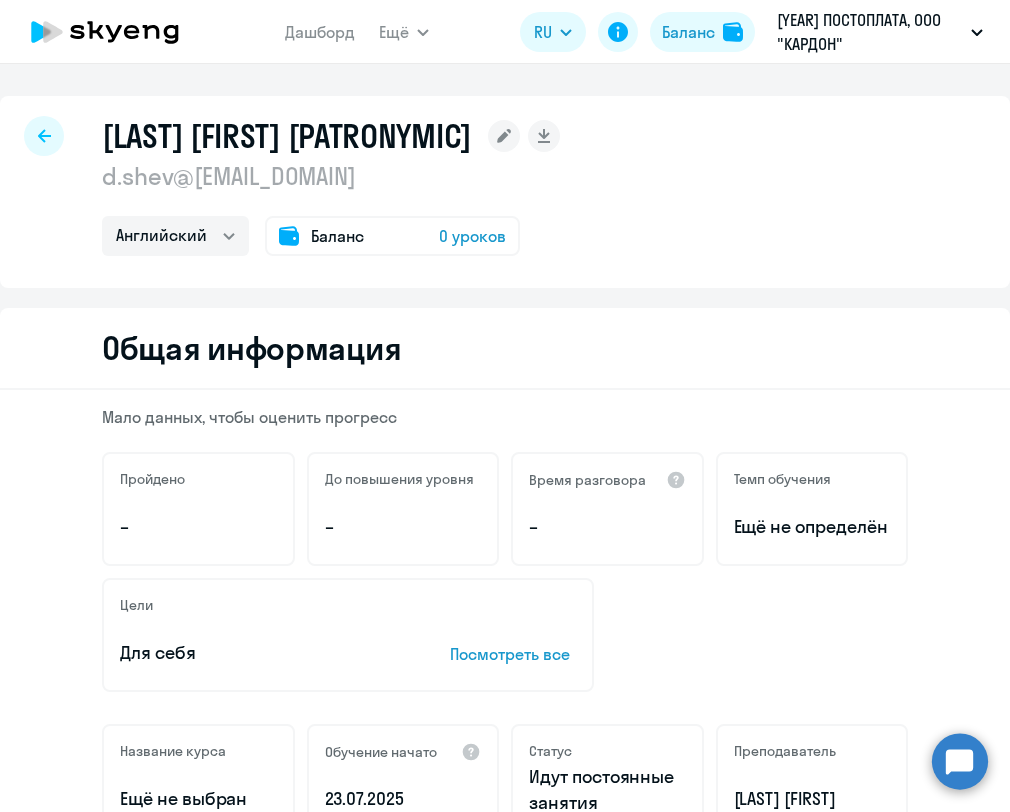 click 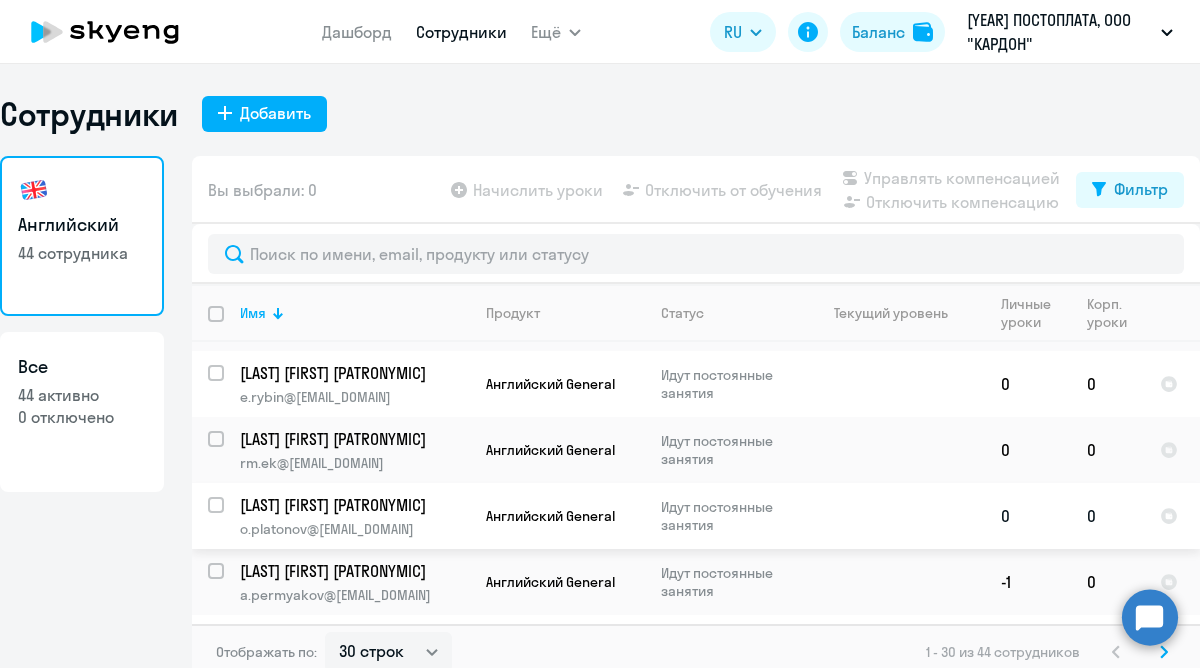 scroll, scrollTop: 406, scrollLeft: 0, axis: vertical 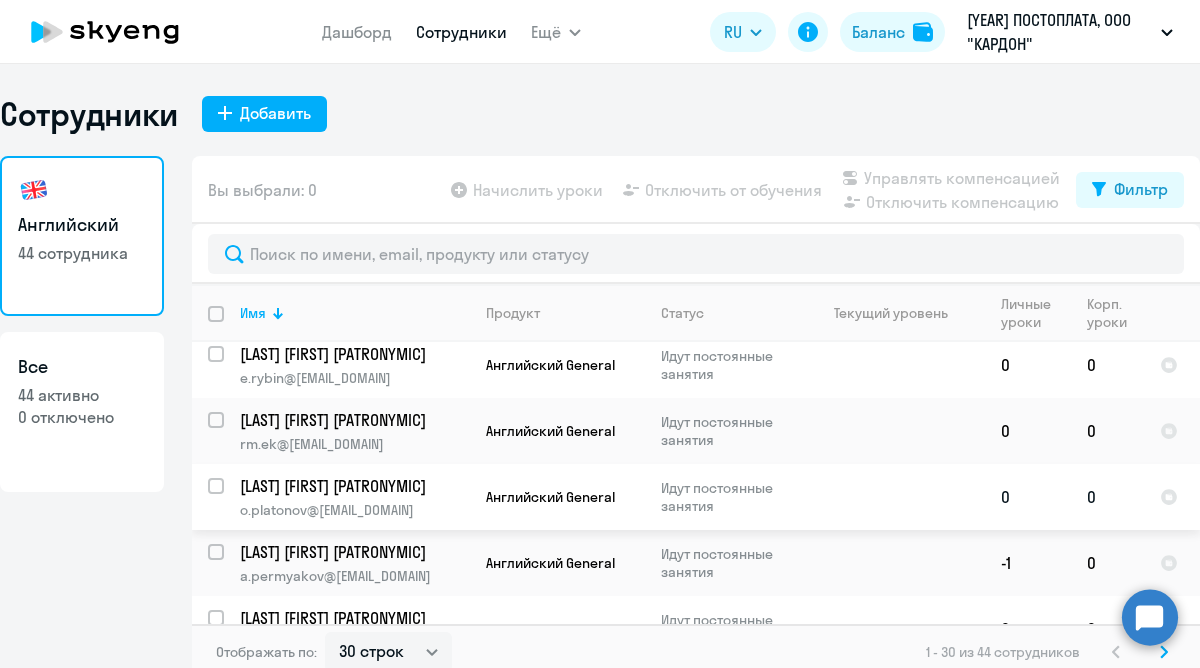 drag, startPoint x: 393, startPoint y: 509, endPoint x: 241, endPoint y: 505, distance: 152.05263 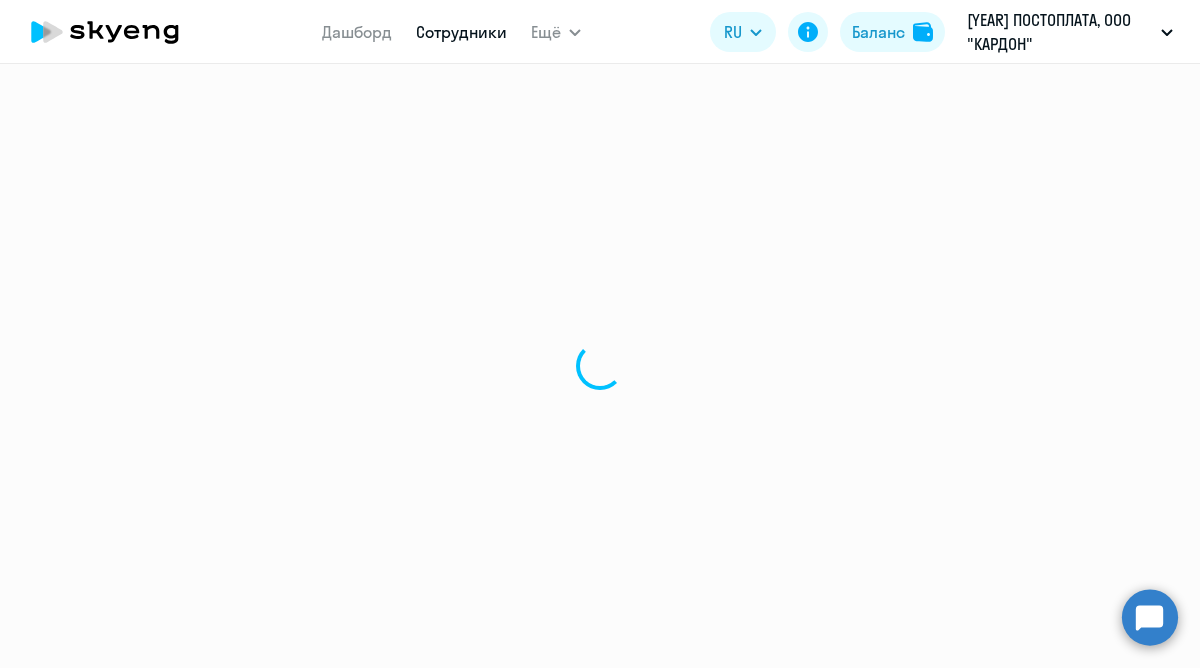 select on "english" 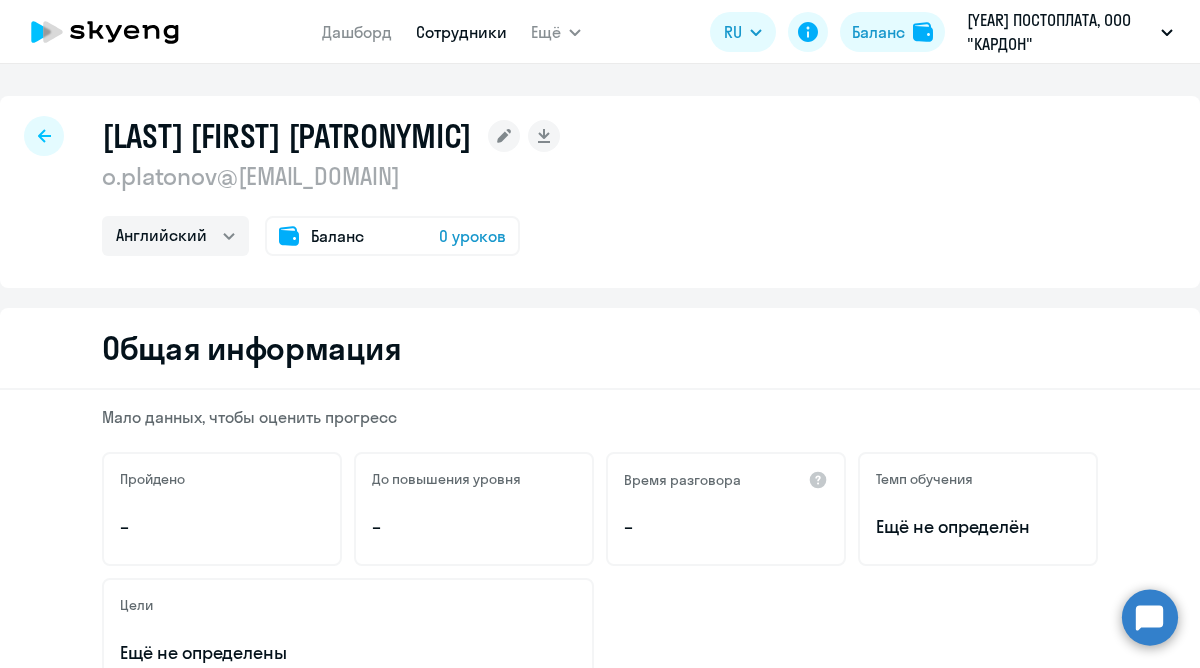 select on "30" 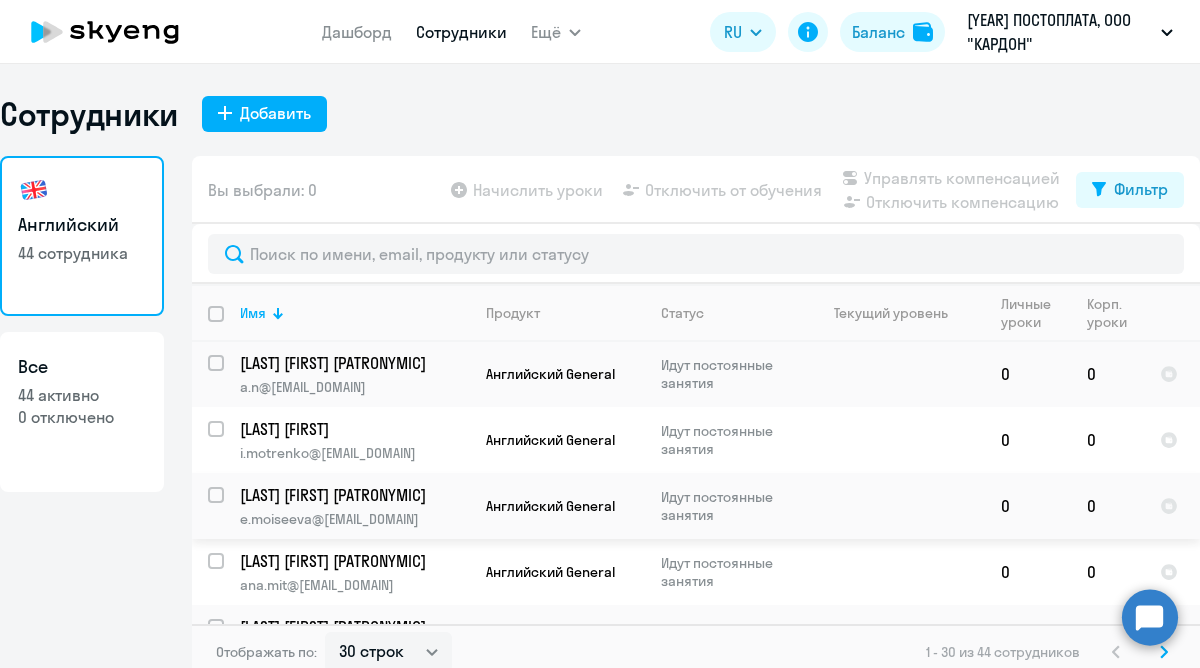 scroll, scrollTop: 877, scrollLeft: 0, axis: vertical 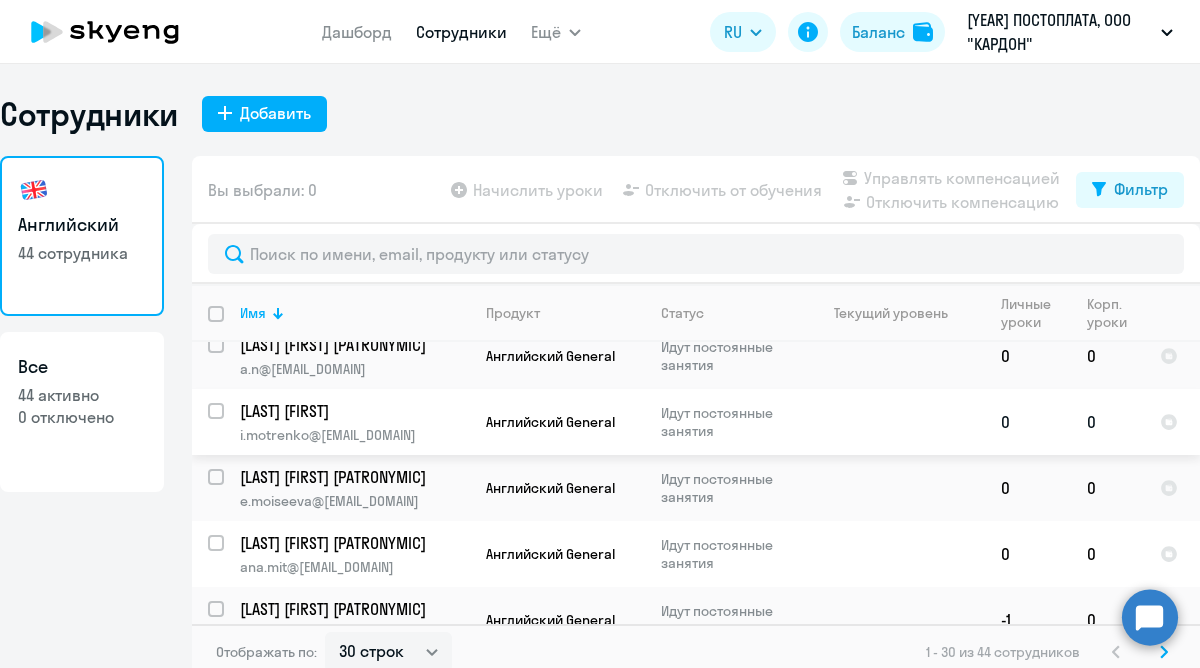 drag, startPoint x: 397, startPoint y: 429, endPoint x: 240, endPoint y: 428, distance: 157.00319 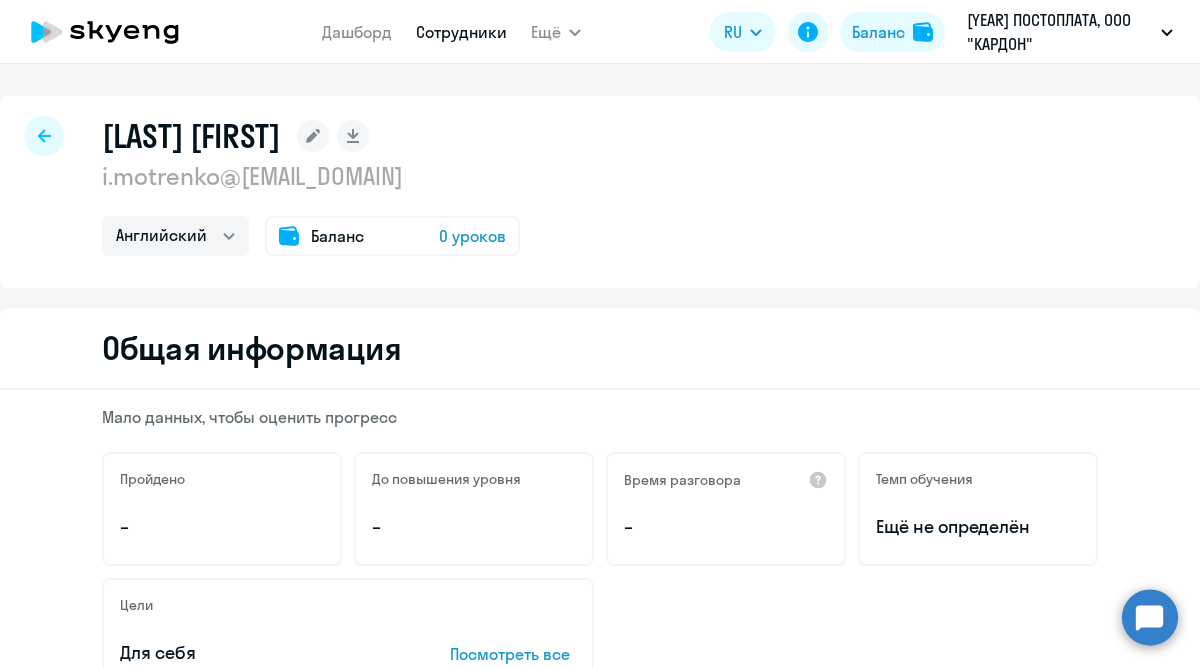 drag, startPoint x: 368, startPoint y: 178, endPoint x: 93, endPoint y: 181, distance: 275.01636 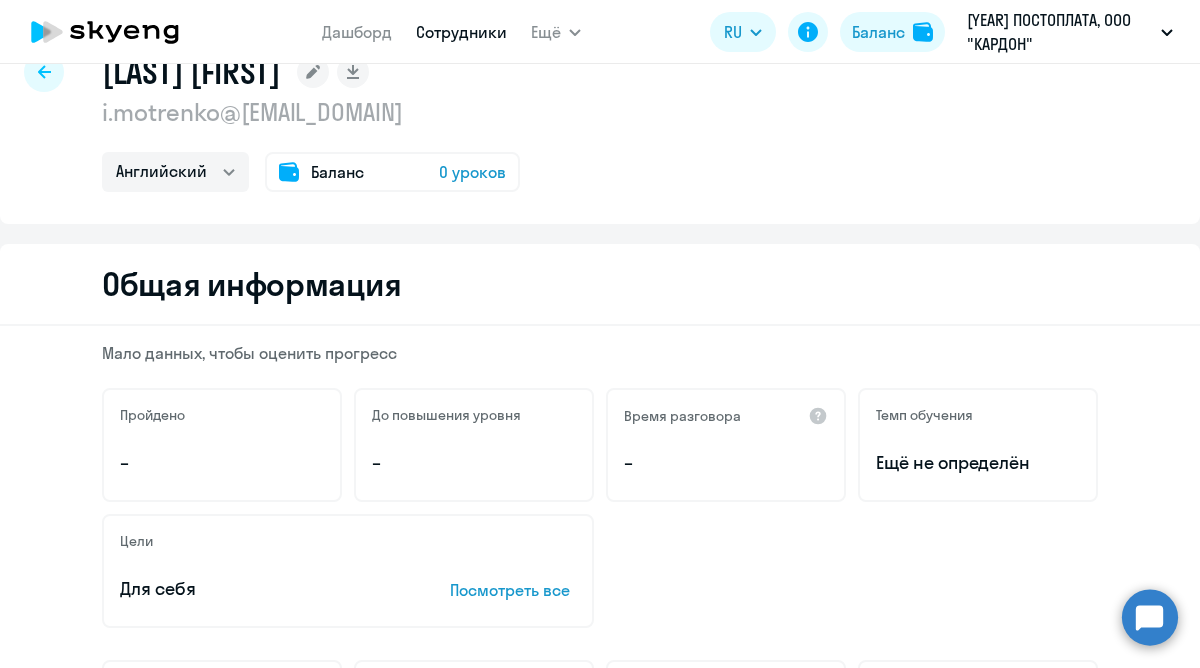 scroll, scrollTop: 65, scrollLeft: 0, axis: vertical 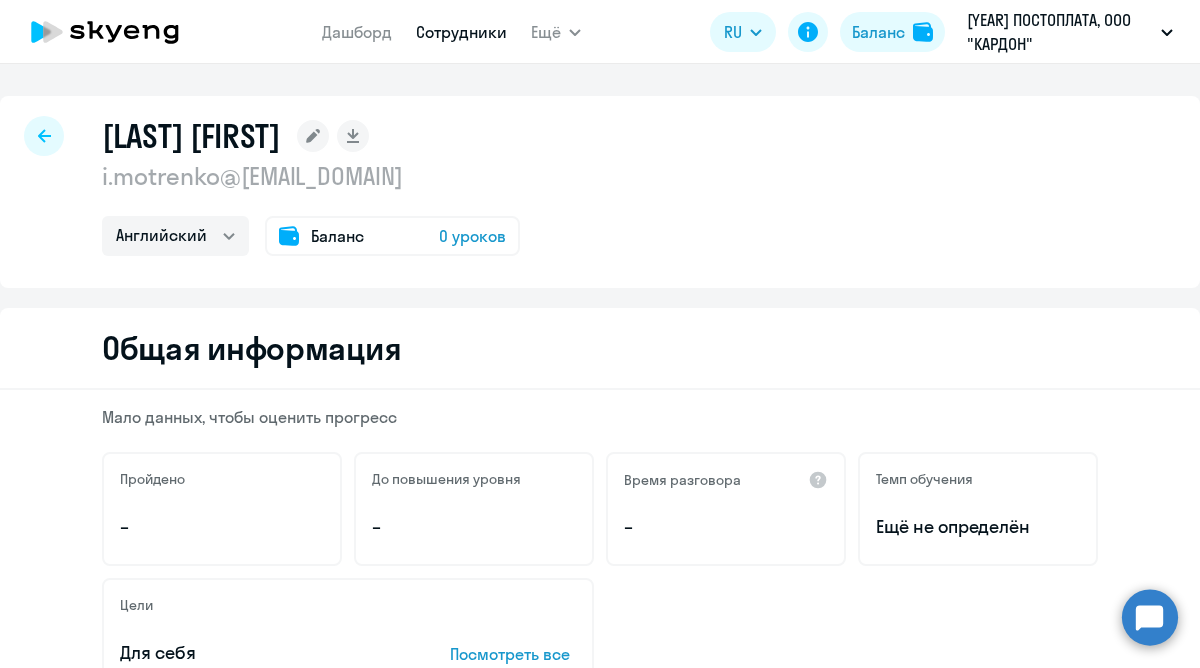 select on "30" 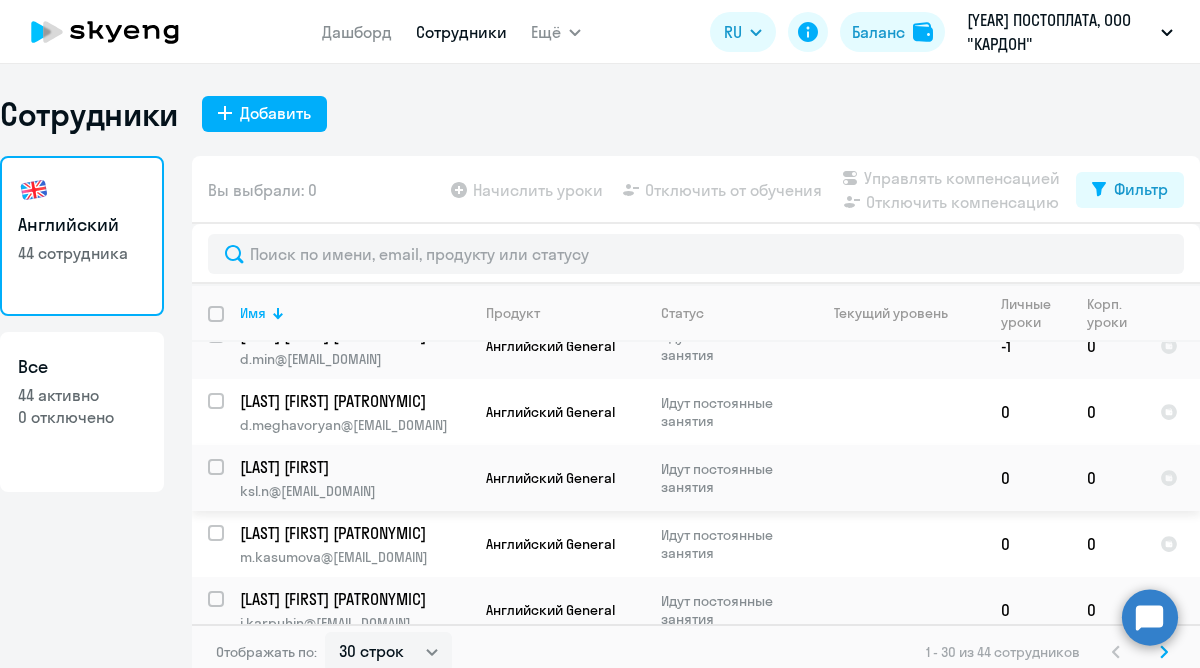 scroll, scrollTop: 1002, scrollLeft: 0, axis: vertical 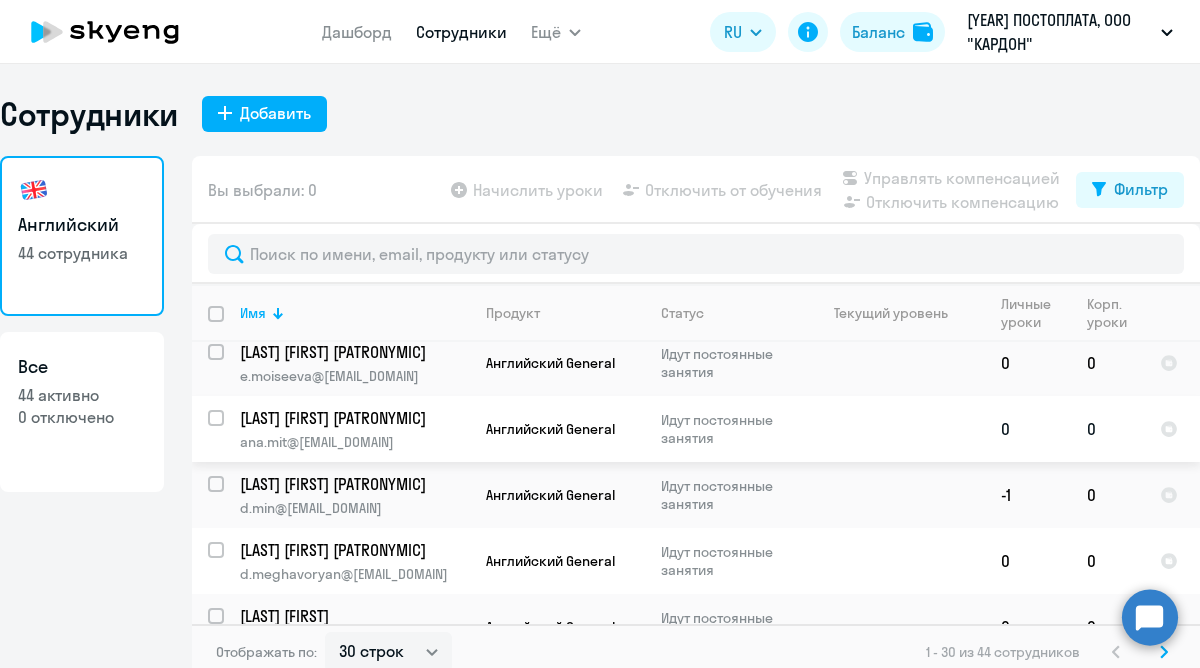 click on "ana.mit@[EMAIL_DOMAIN]" 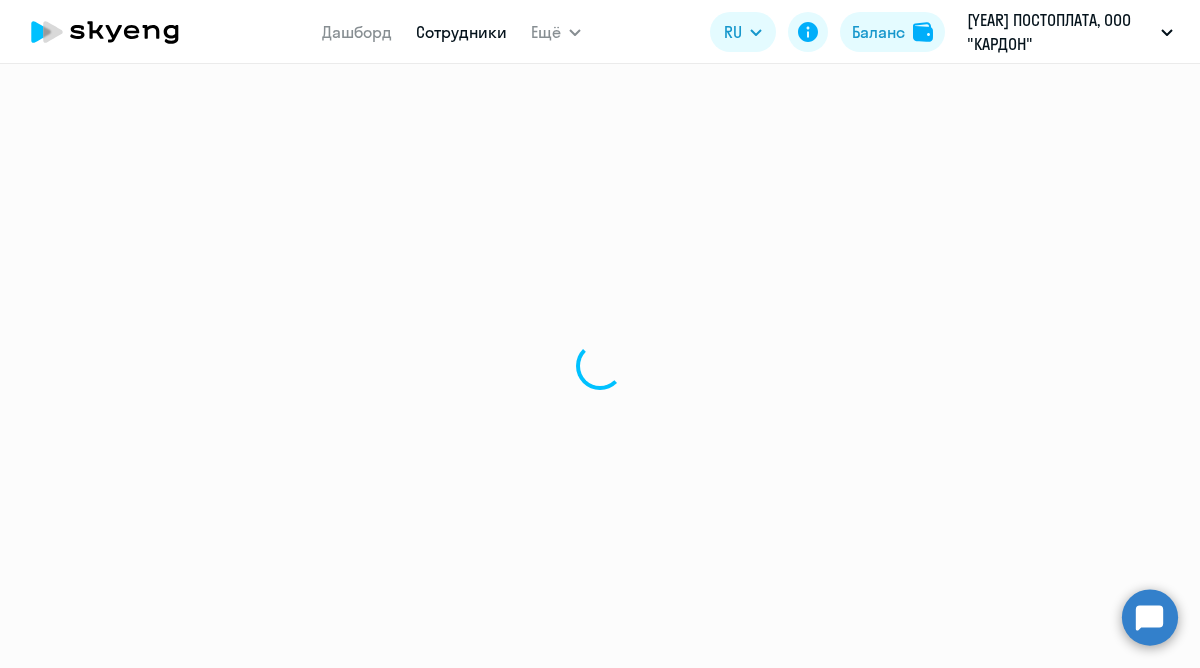 select on "english" 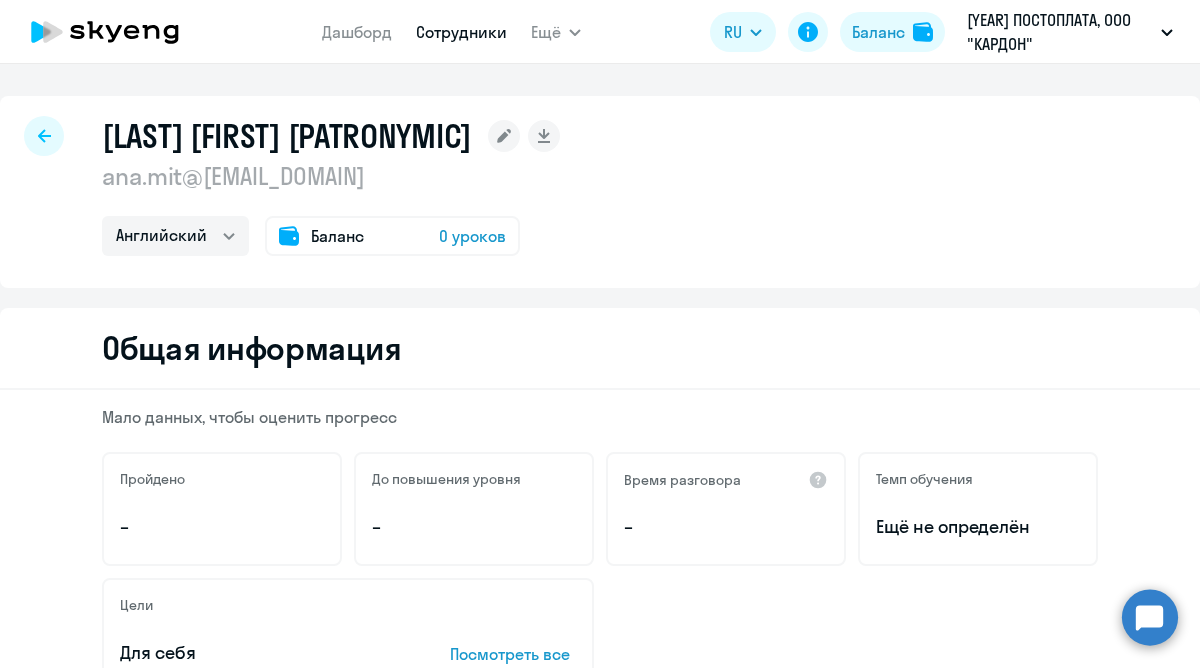 drag, startPoint x: 320, startPoint y: 187, endPoint x: 99, endPoint y: 185, distance: 221.00905 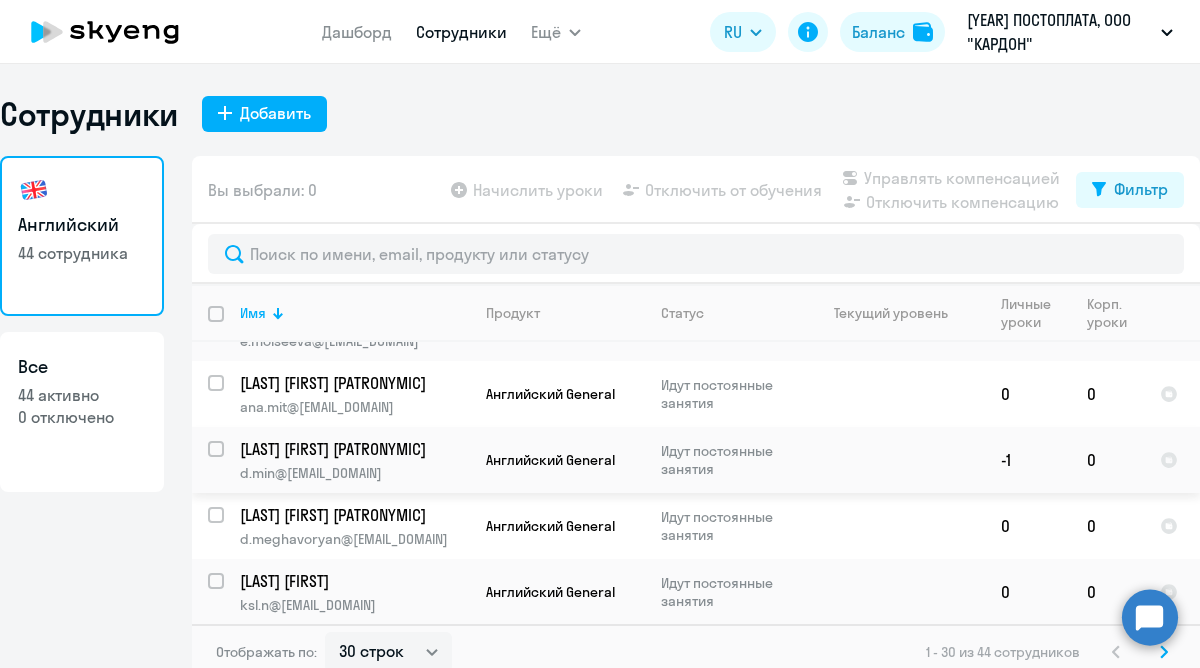scroll, scrollTop: 1036, scrollLeft: 0, axis: vertical 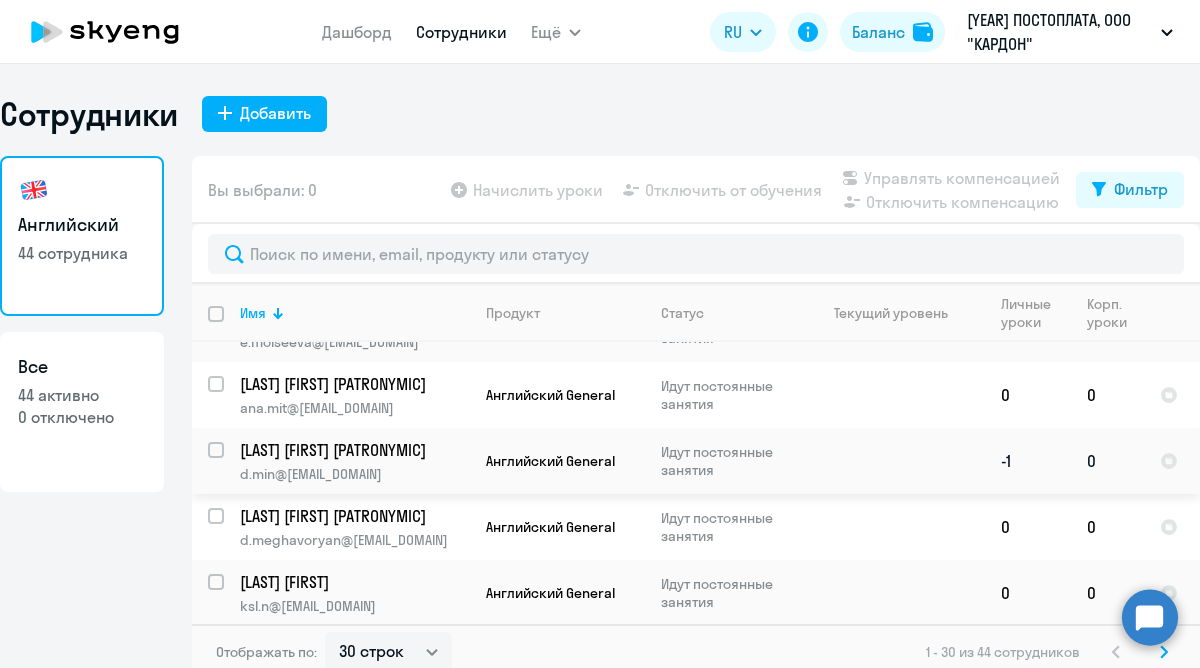 click on "[LAST] [FIRST] [PATRONYMIC] d.min@[EMAIL_DOMAIN]" 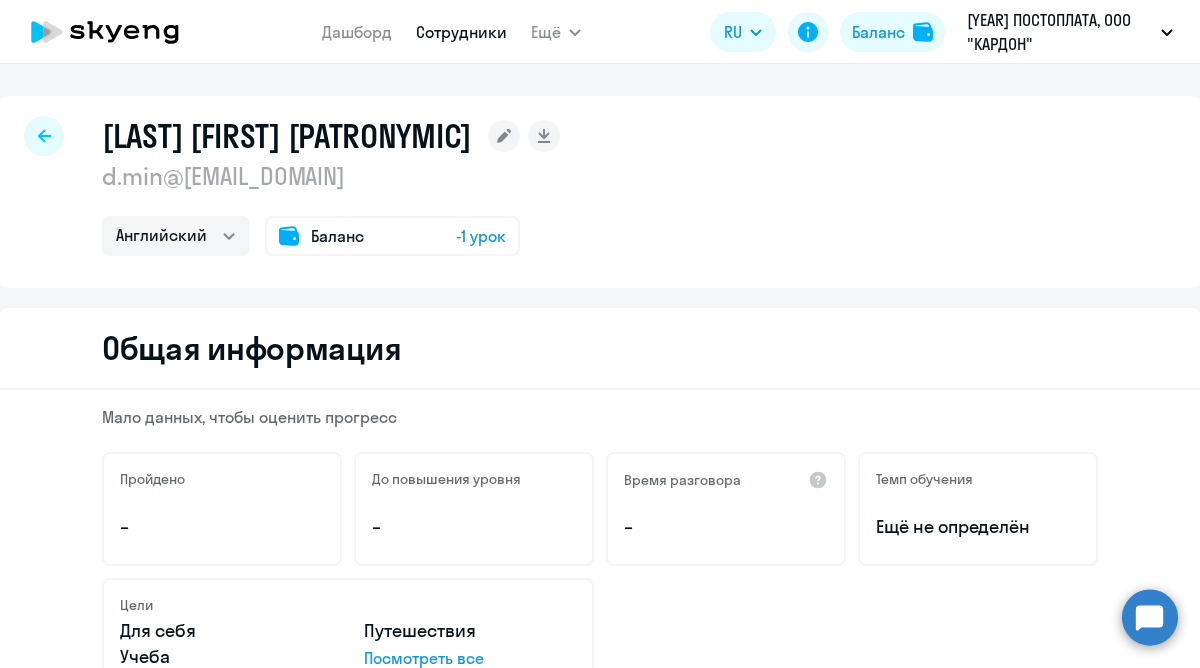 drag, startPoint x: 311, startPoint y: 170, endPoint x: 80, endPoint y: 171, distance: 231.00217 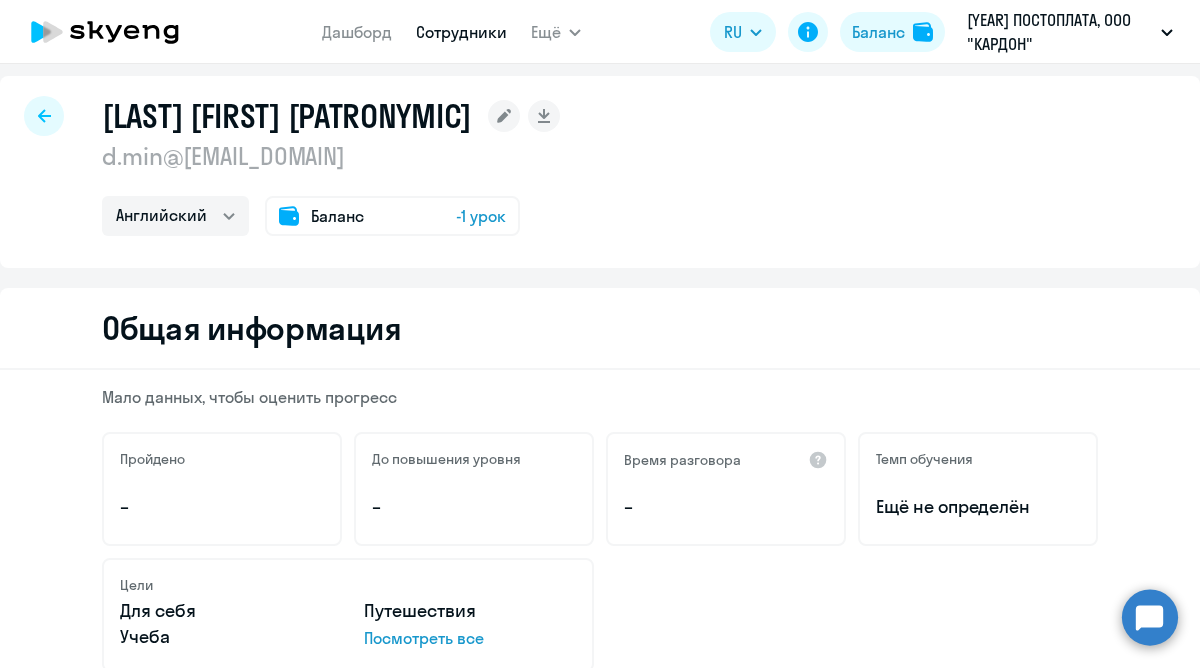 scroll, scrollTop: 0, scrollLeft: 0, axis: both 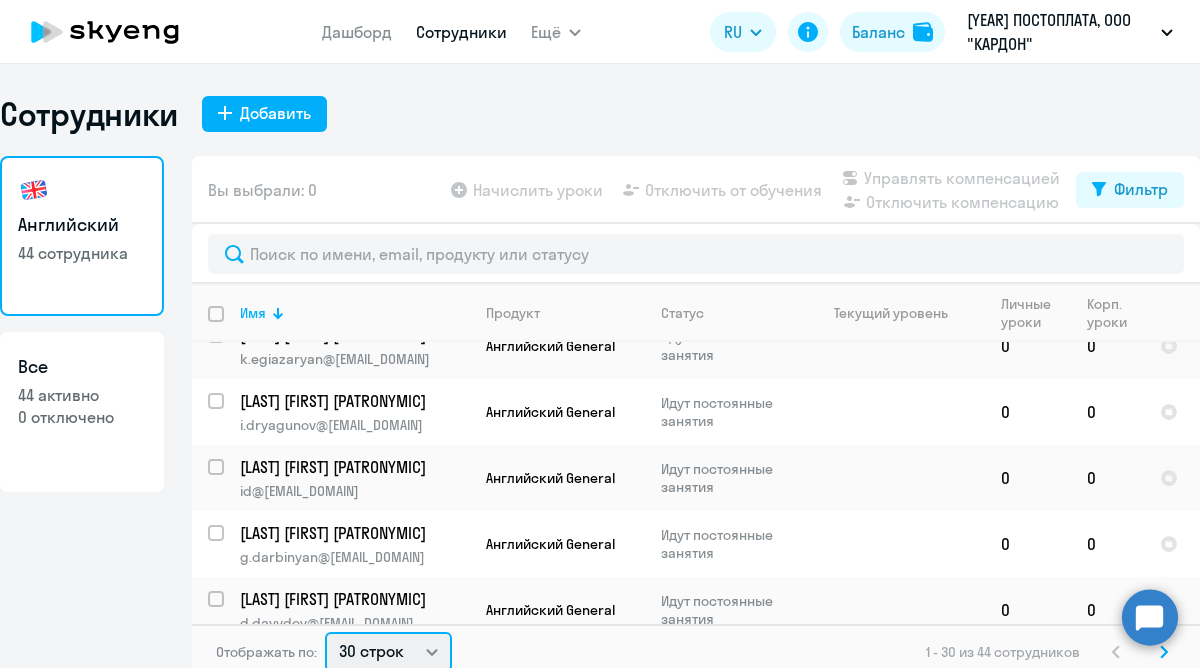 click on "30 строк   50 строк   100 строк" 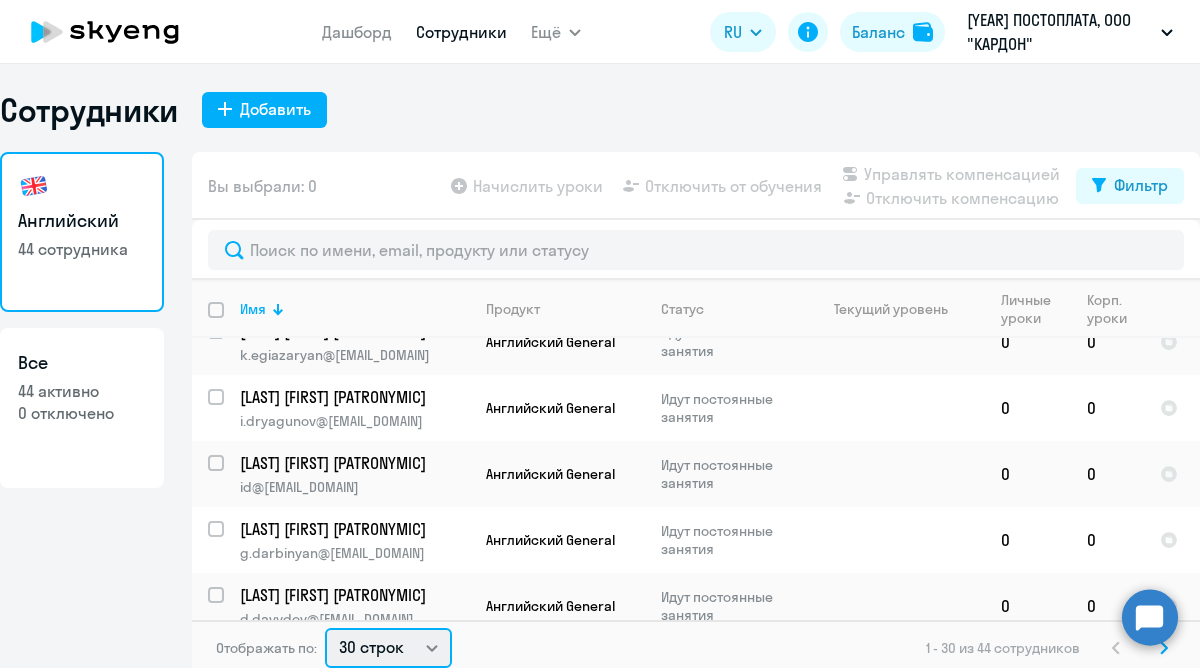 select on "50" 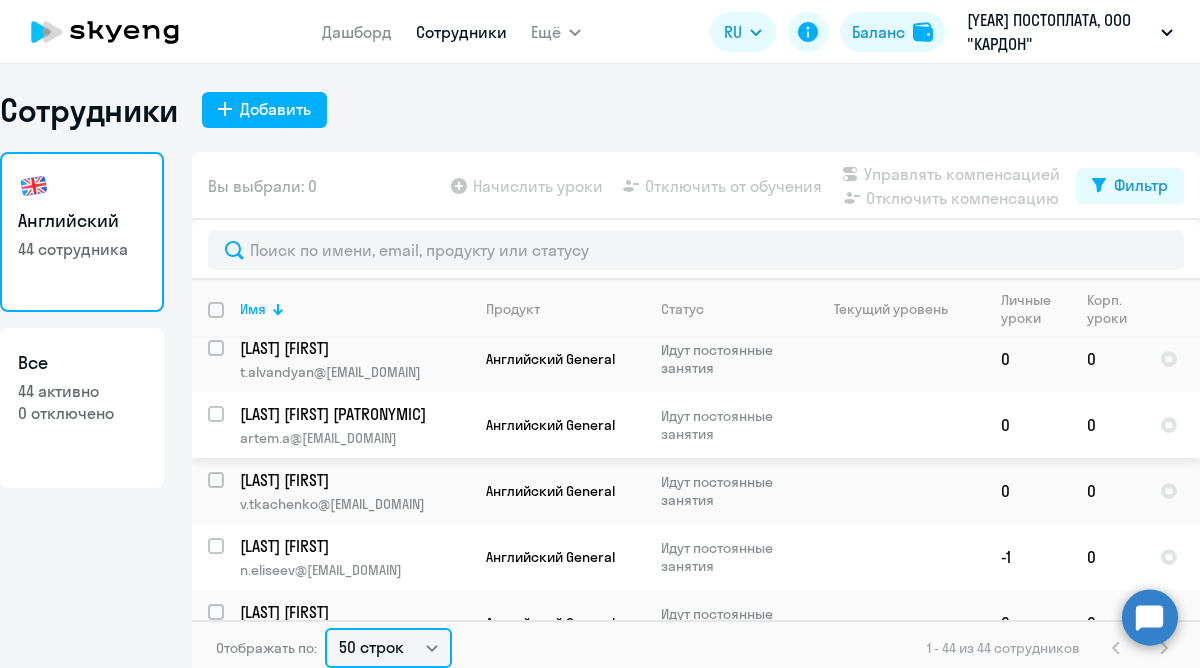 scroll, scrollTop: 2600, scrollLeft: 0, axis: vertical 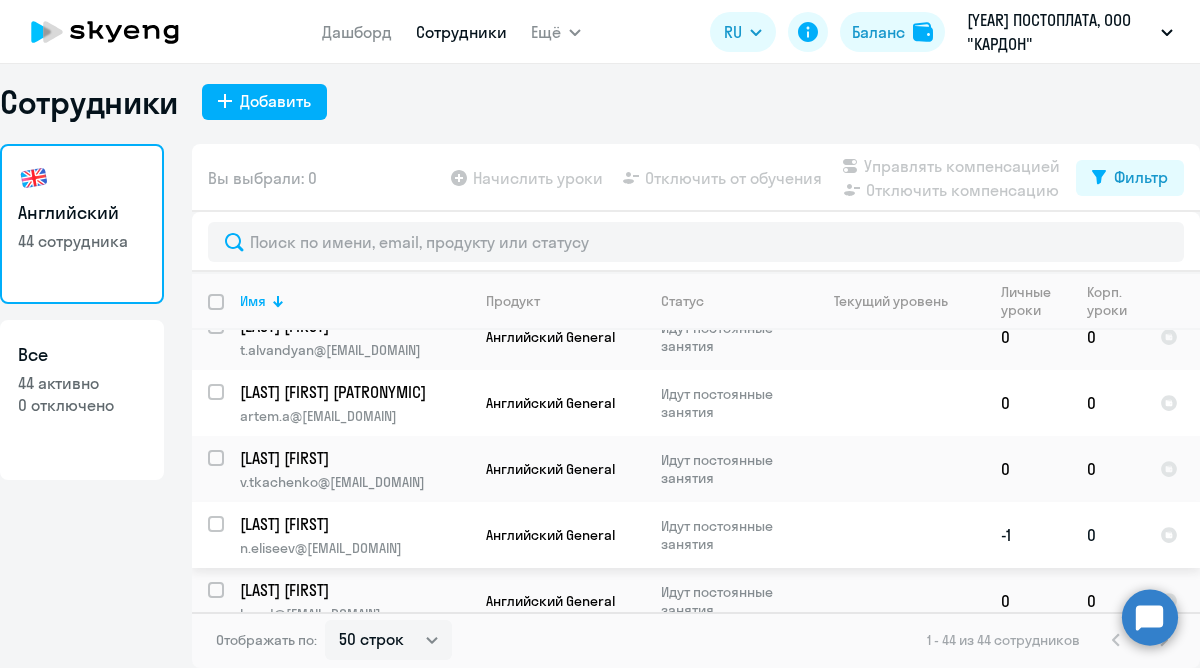 click 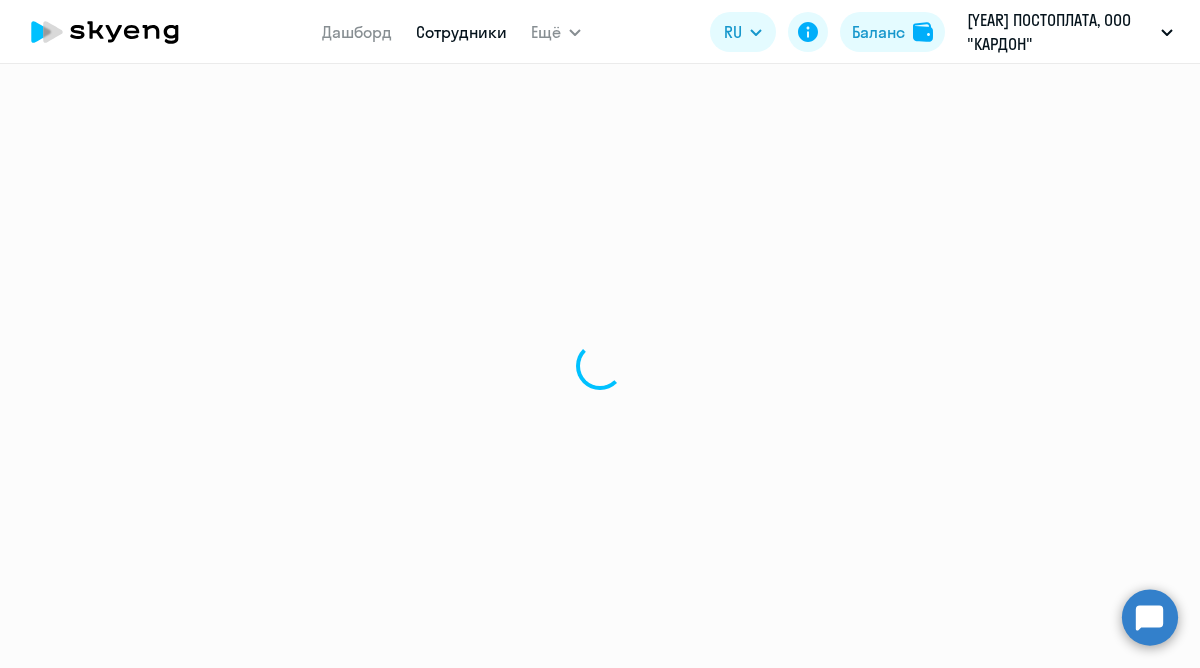 select on "english" 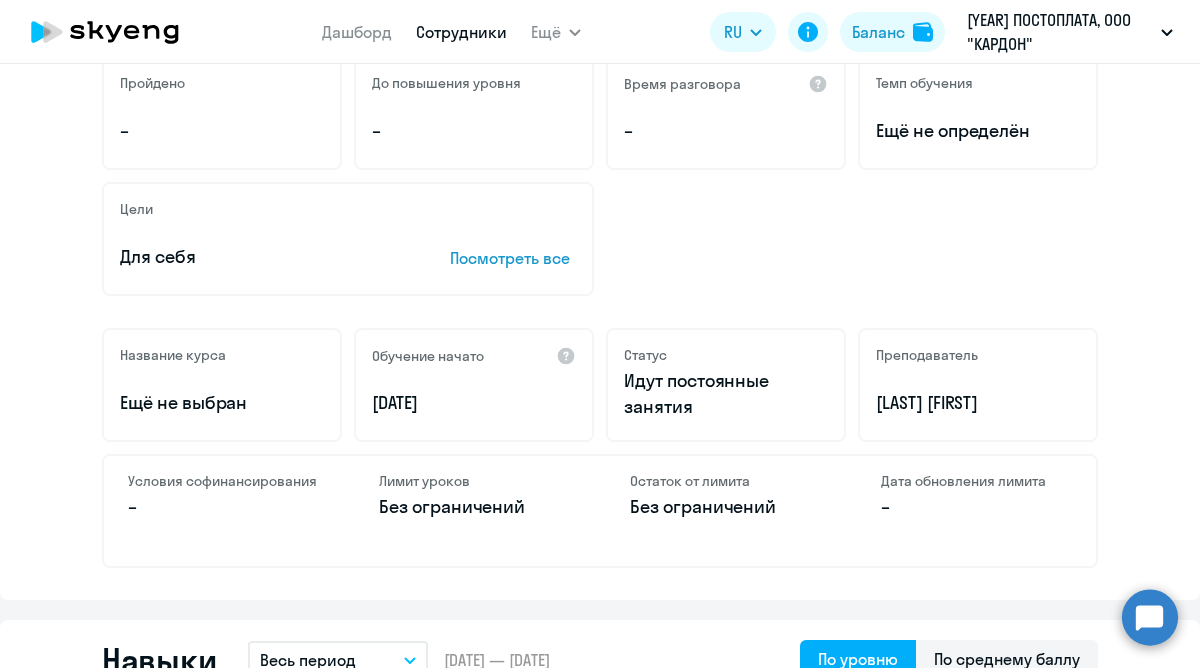 scroll, scrollTop: 395, scrollLeft: 0, axis: vertical 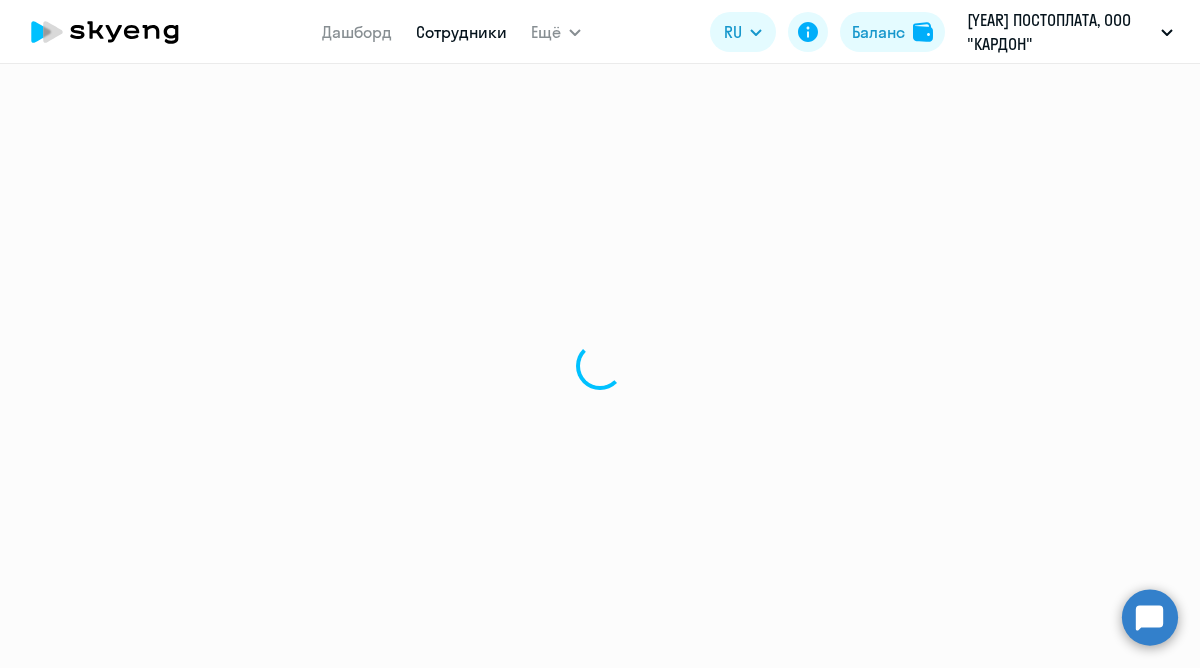select on "30" 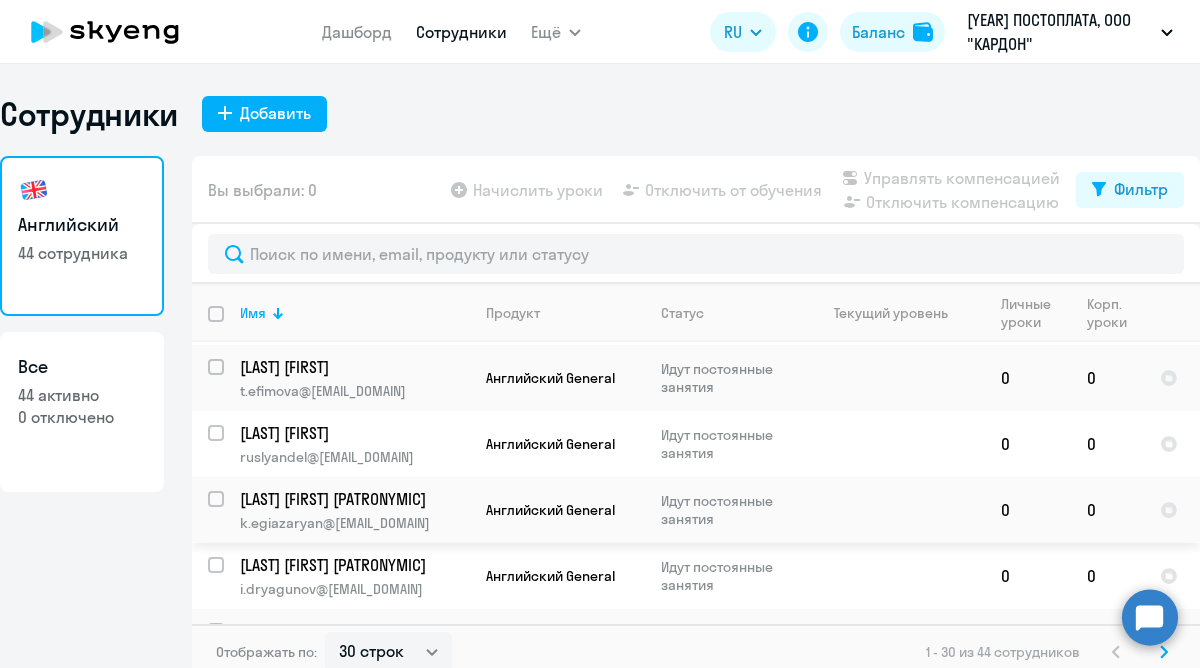 scroll, scrollTop: 1683, scrollLeft: 0, axis: vertical 